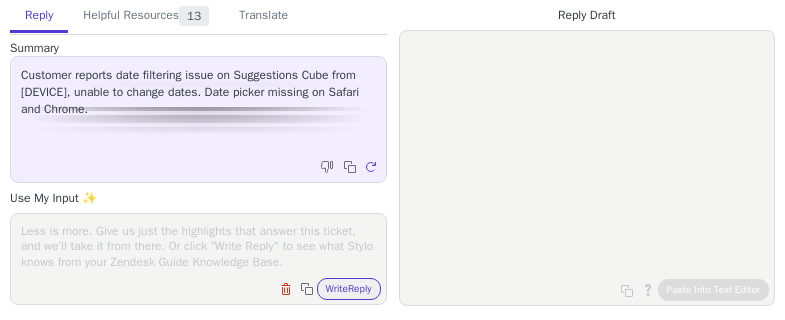 scroll, scrollTop: 0, scrollLeft: 0, axis: both 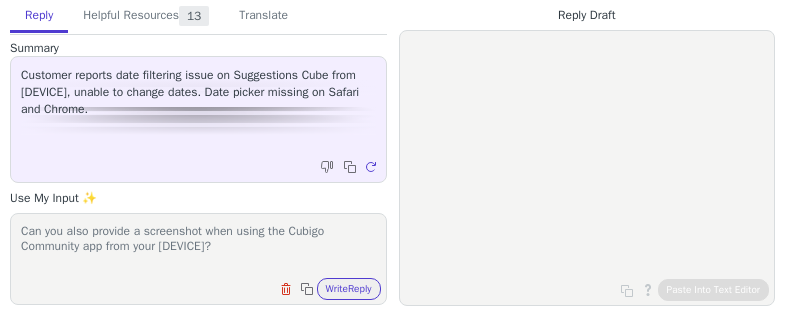 click on "Can you also provide a screenshot when using the Cubigo Community app from your [DEVICE]?" at bounding box center [198, 246] 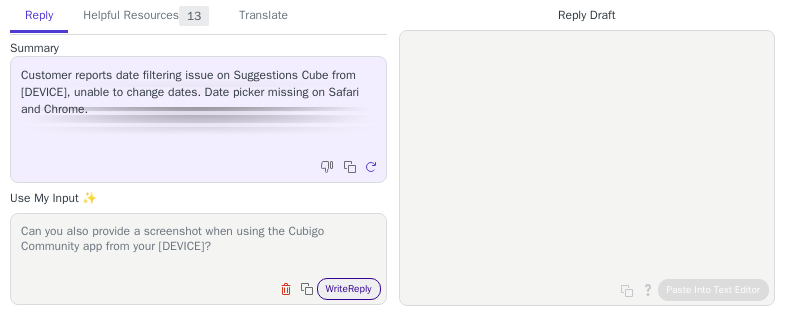 type on "Can you also provide a screenshot when using the Cubigo Community app from you iPhone?" 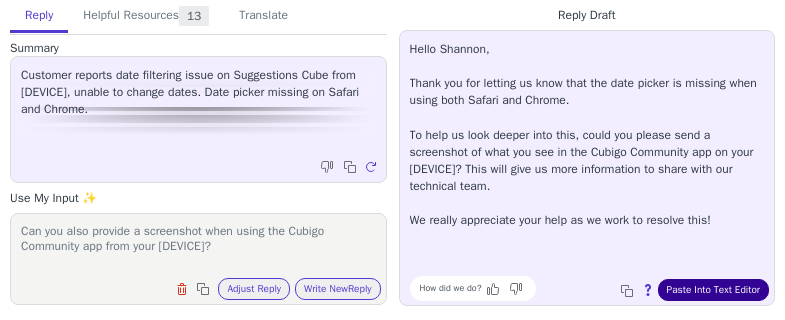 click on "Paste Into Text Editor" at bounding box center [713, 290] 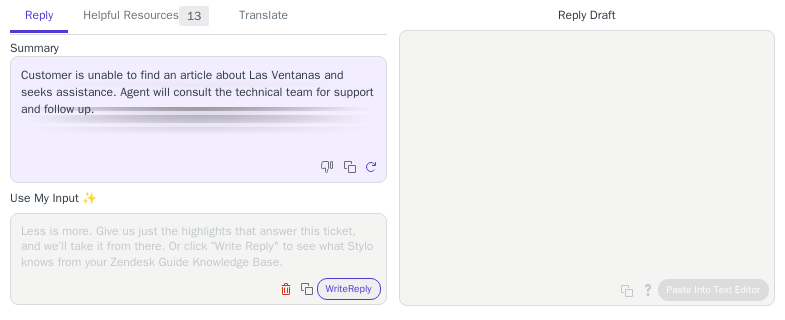 scroll, scrollTop: 0, scrollLeft: 0, axis: both 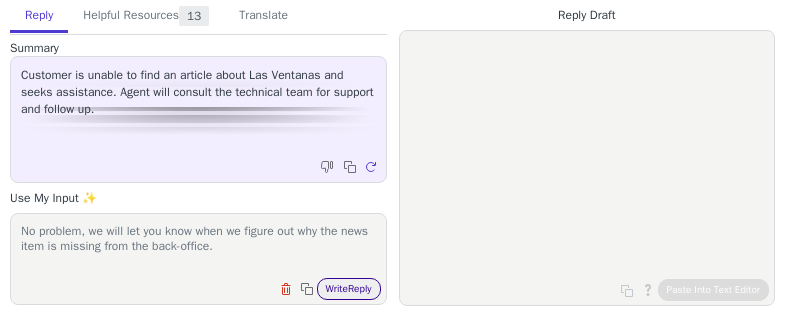 type on "No problem, we will let you know when we figure out why the news item is missing from the back-office." 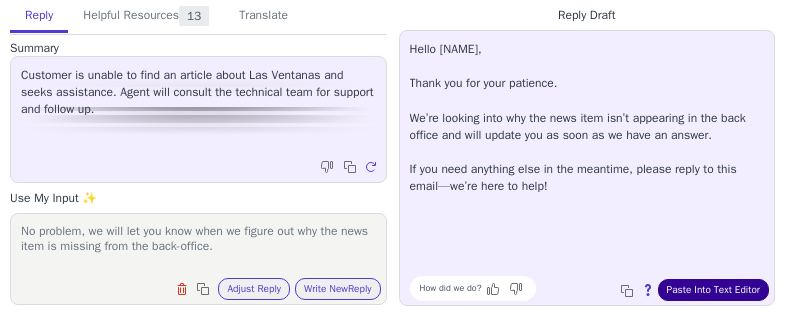 click on "Paste Into Text Editor" at bounding box center (713, 290) 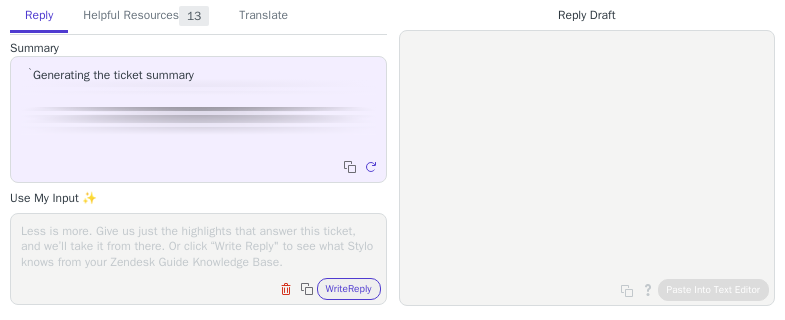 scroll, scrollTop: 0, scrollLeft: 0, axis: both 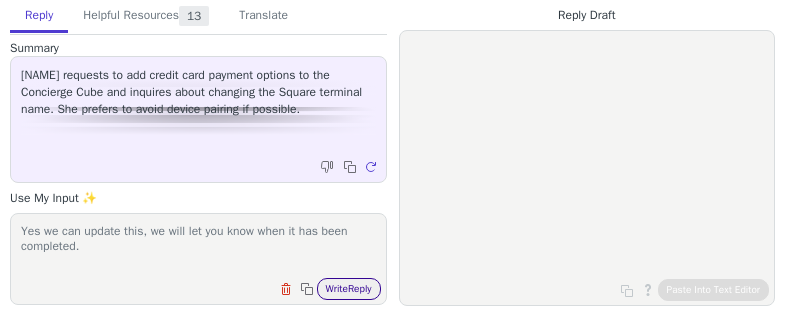 type on "Yes we can update this, we will let you know when it has been completed." 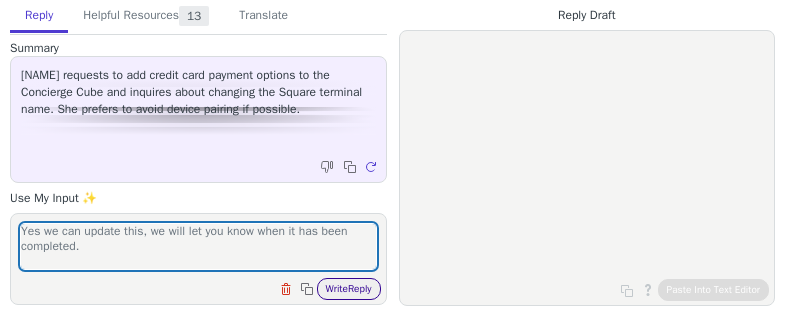 click on "Write  Reply" at bounding box center [349, 289] 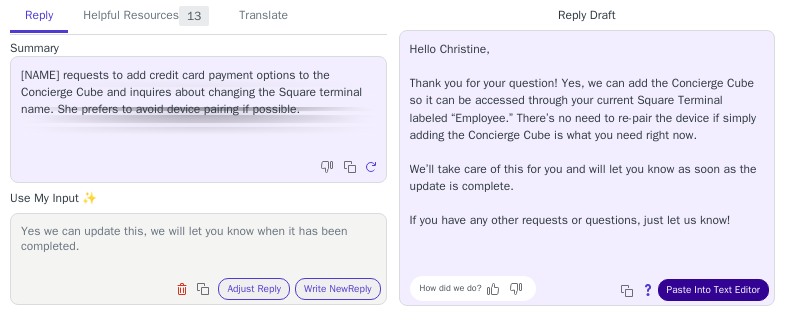 click on "Paste Into Text Editor" at bounding box center (713, 290) 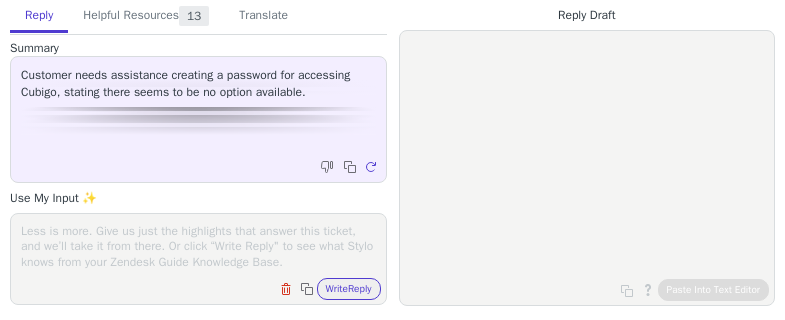 scroll, scrollTop: 0, scrollLeft: 0, axis: both 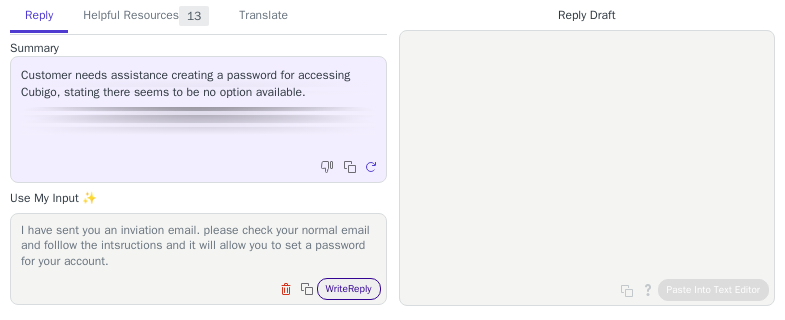 type on "I have sent you an inviation email. please check your normal email and folllow the intsructions and it will allow you to set a password for your account." 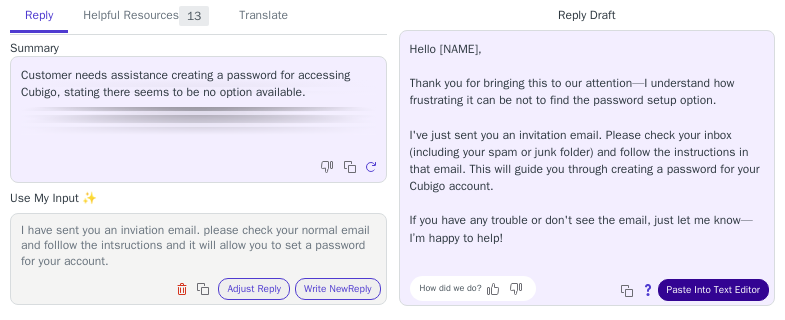 click on "Paste Into Text Editor" at bounding box center [713, 290] 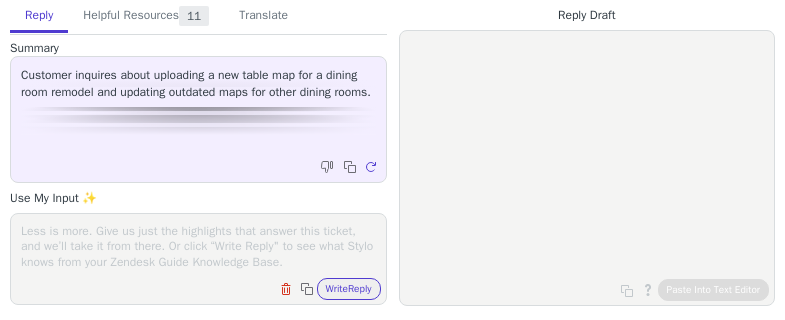 scroll, scrollTop: 0, scrollLeft: 0, axis: both 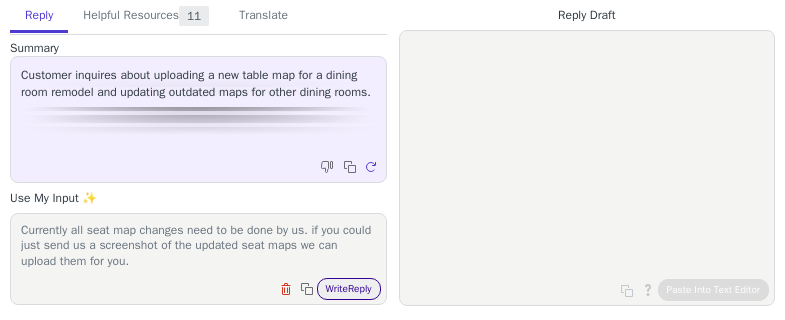 type on "Currently all seat map changes need to be done by us. if you could just send us a screenshot of the updated seat maps we can upload them for you." 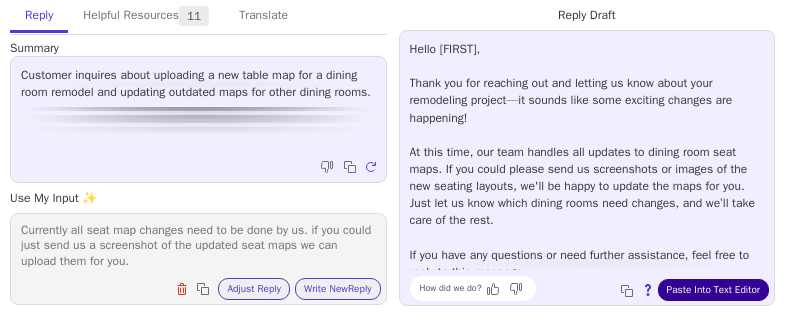 click on "Paste Into Text Editor" at bounding box center (713, 290) 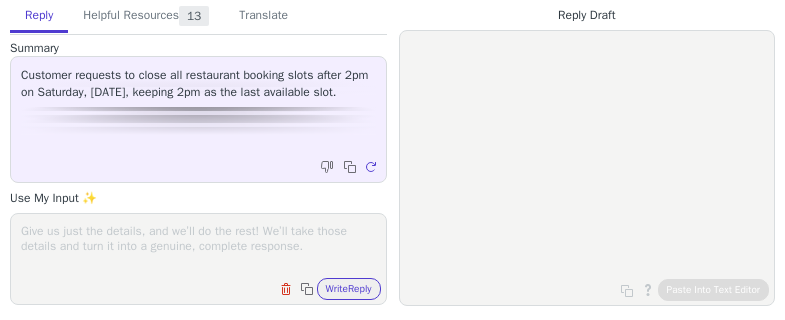 scroll, scrollTop: 0, scrollLeft: 0, axis: both 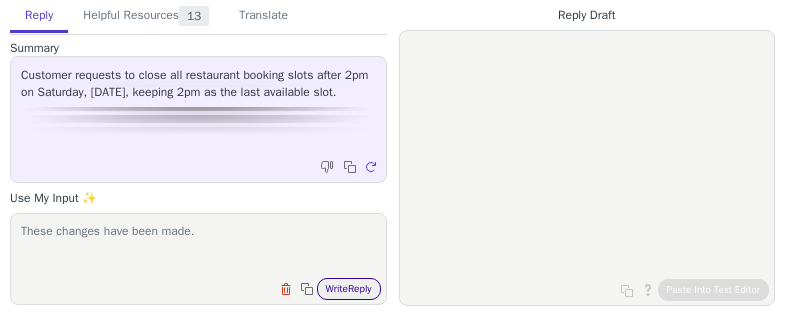 type on "These changes have been made." 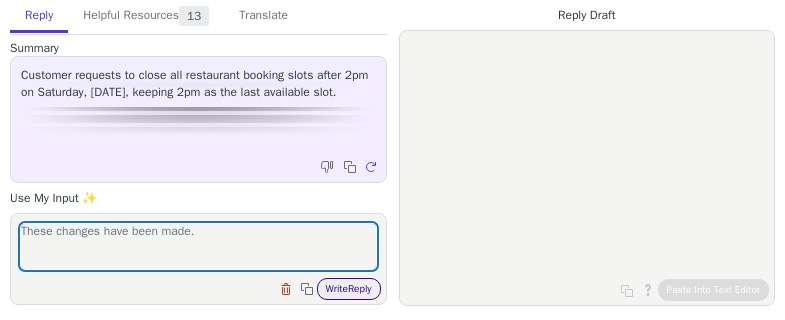 click on "Write  Reply" at bounding box center [349, 289] 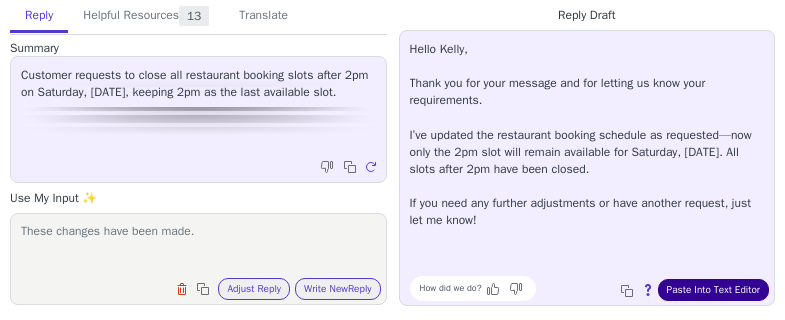 click on "Paste Into Text Editor" at bounding box center (713, 290) 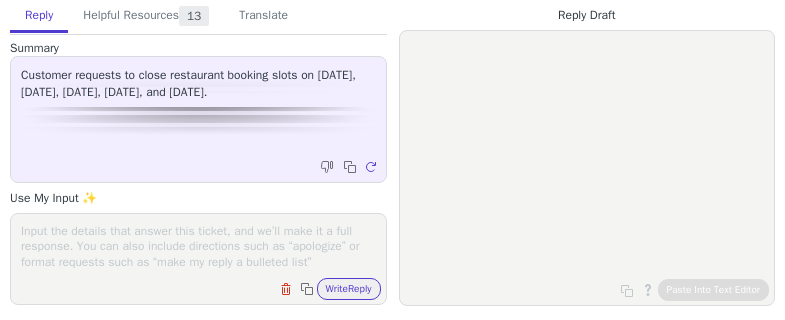 scroll, scrollTop: 0, scrollLeft: 0, axis: both 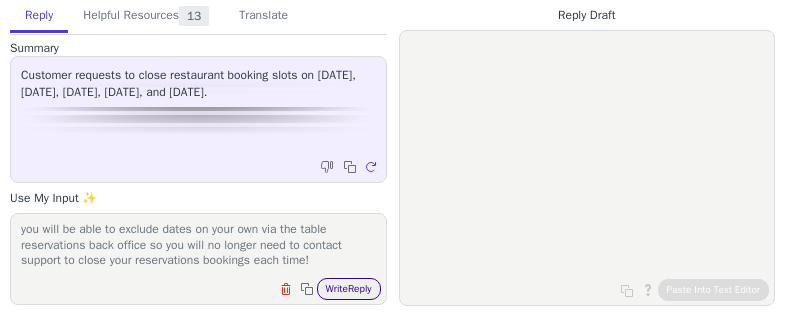 type on "All of these days have been excluded. Also with our newest release you will be able to exclude dates on your own via the table reservations back office so you will no longer need to contact support to close your reservations bookings each time!" 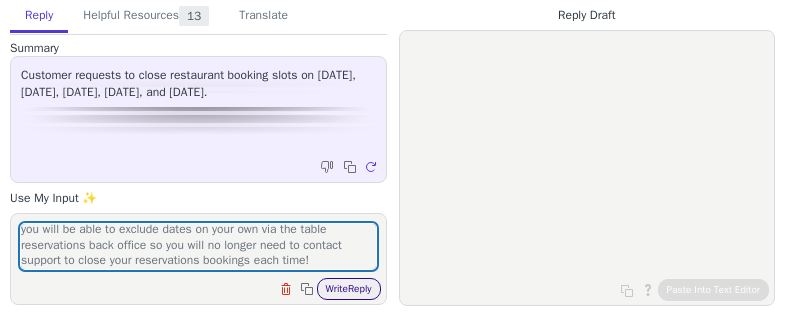click on "Write  Reply" at bounding box center (349, 289) 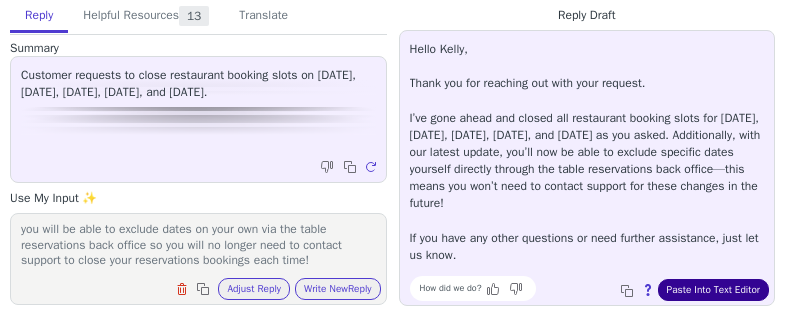 click on "Paste Into Text Editor" at bounding box center [713, 290] 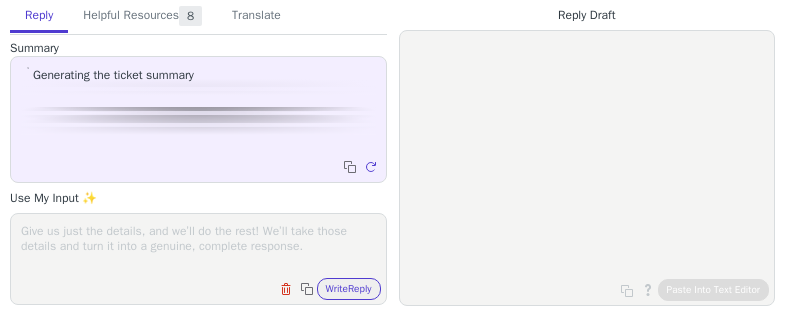 scroll, scrollTop: 0, scrollLeft: 0, axis: both 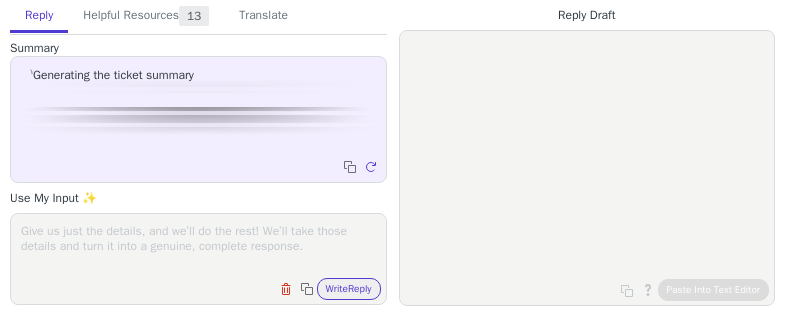 click at bounding box center (198, 246) 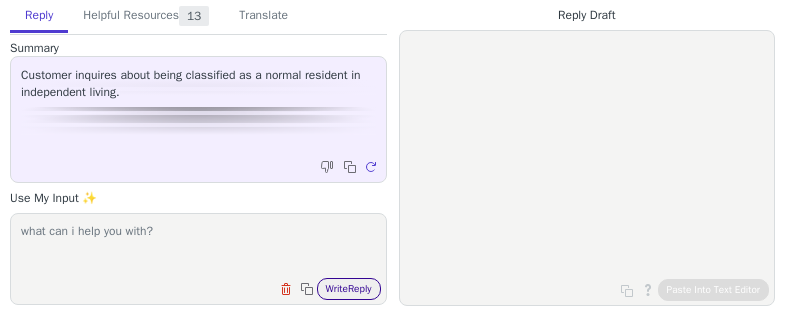 type on "what can i help you with?" 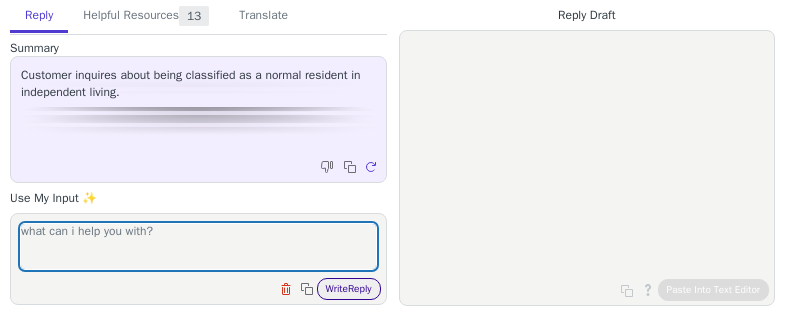 click on "Write  Reply" at bounding box center [349, 289] 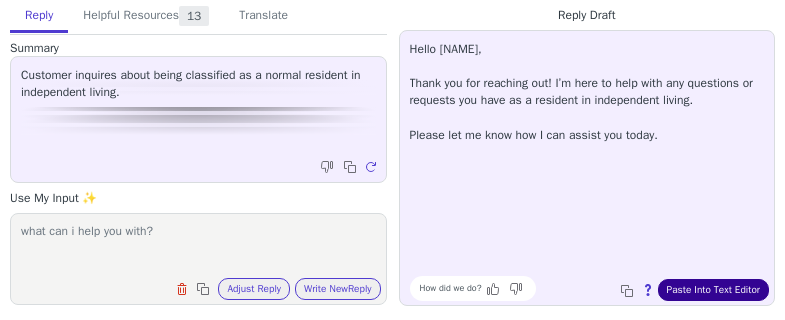 click on "Paste Into Text Editor" at bounding box center [713, 290] 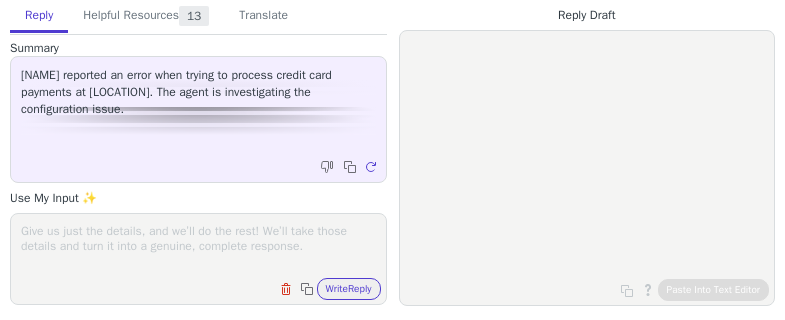 scroll, scrollTop: 0, scrollLeft: 0, axis: both 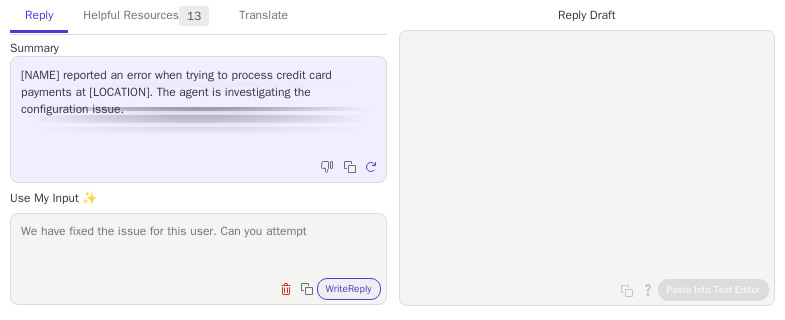 drag, startPoint x: 327, startPoint y: 229, endPoint x: 234, endPoint y: 229, distance: 93 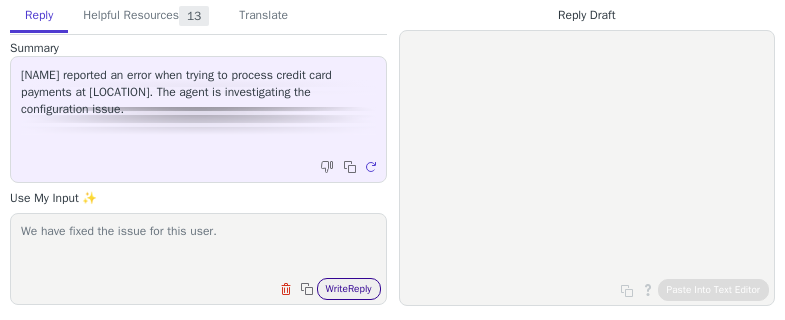 type on "We have fixed the issue for this user." 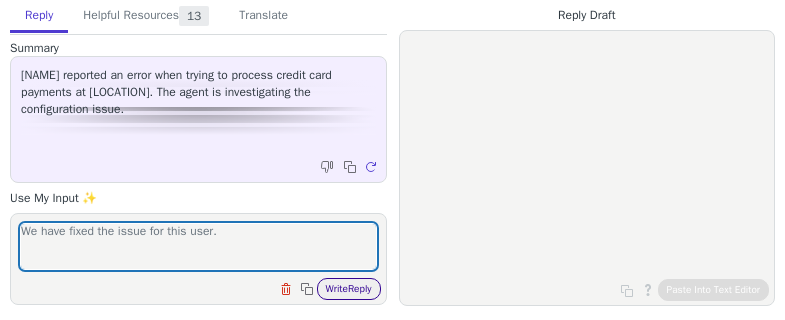 click on "Write  Reply" at bounding box center (349, 289) 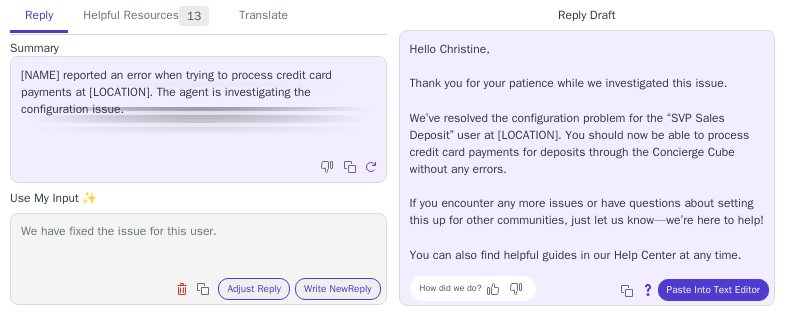 scroll, scrollTop: 38, scrollLeft: 0, axis: vertical 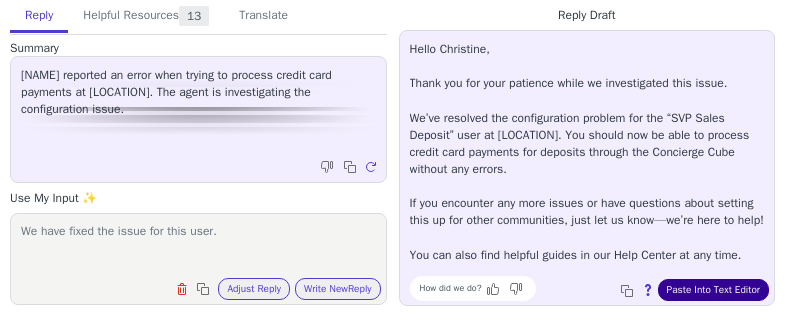 click on "Paste Into Text Editor" at bounding box center (713, 290) 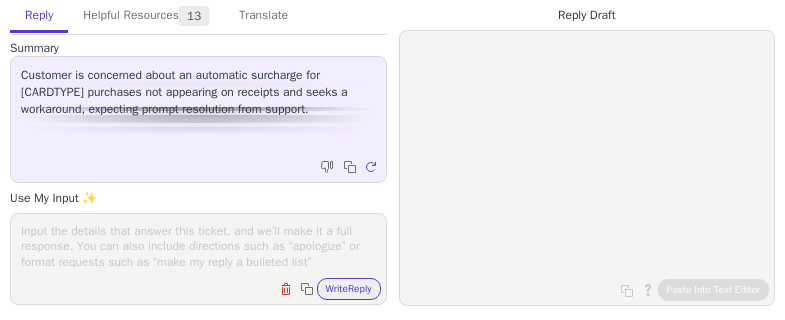 scroll, scrollTop: 0, scrollLeft: 0, axis: both 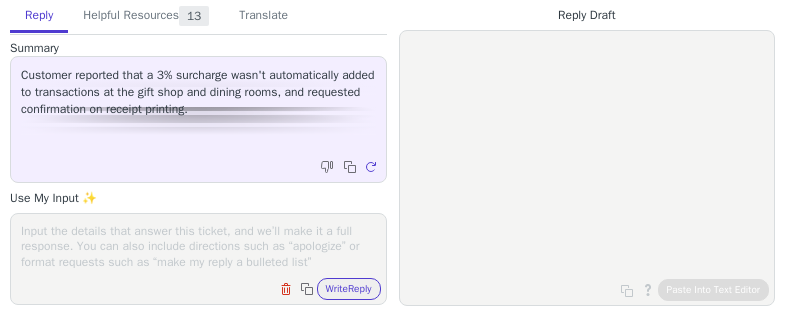 click at bounding box center [198, 246] 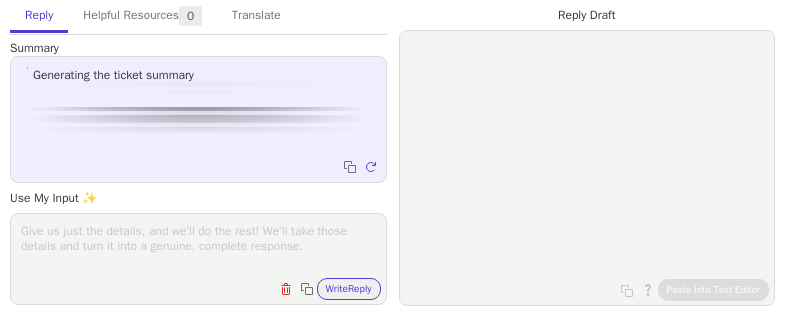 scroll, scrollTop: 0, scrollLeft: 0, axis: both 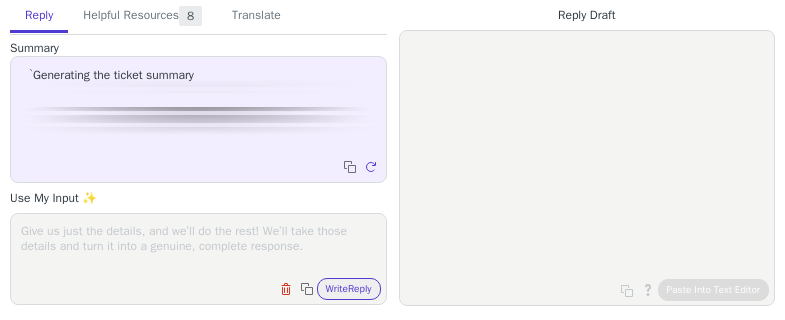 click at bounding box center (198, 246) 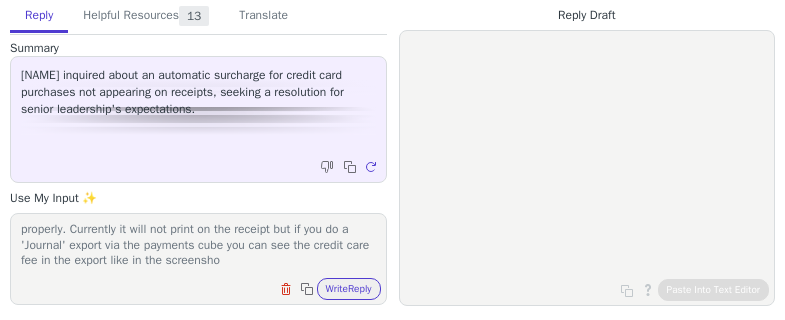 scroll, scrollTop: 32, scrollLeft: 0, axis: vertical 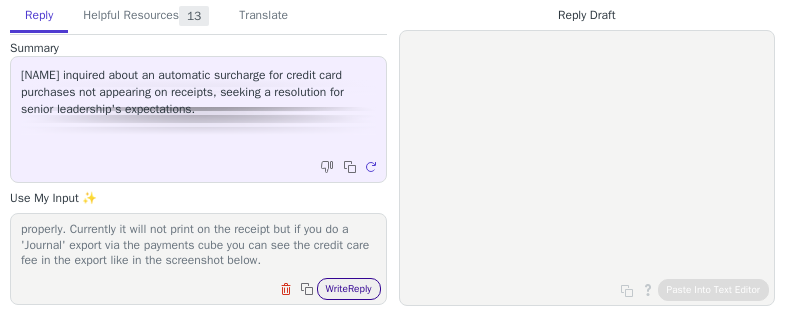 type on "After testing we can confirm that the surcharge is fucntioning properly. Currently it will not print on the receipt but if you do a 'Journal' export via the payments cube you can see the credit care fee in the export like in the screenshot below." 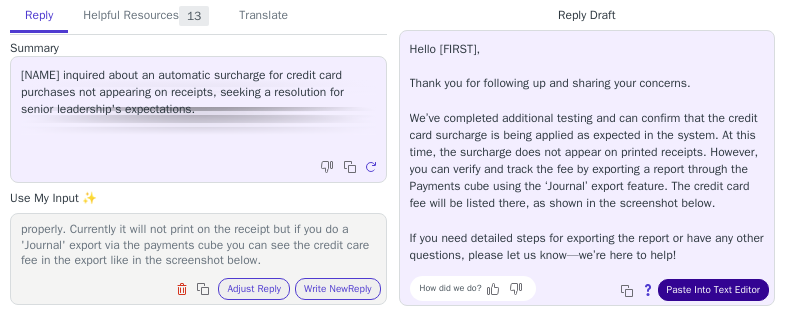 click on "Paste Into Text Editor" at bounding box center (713, 290) 